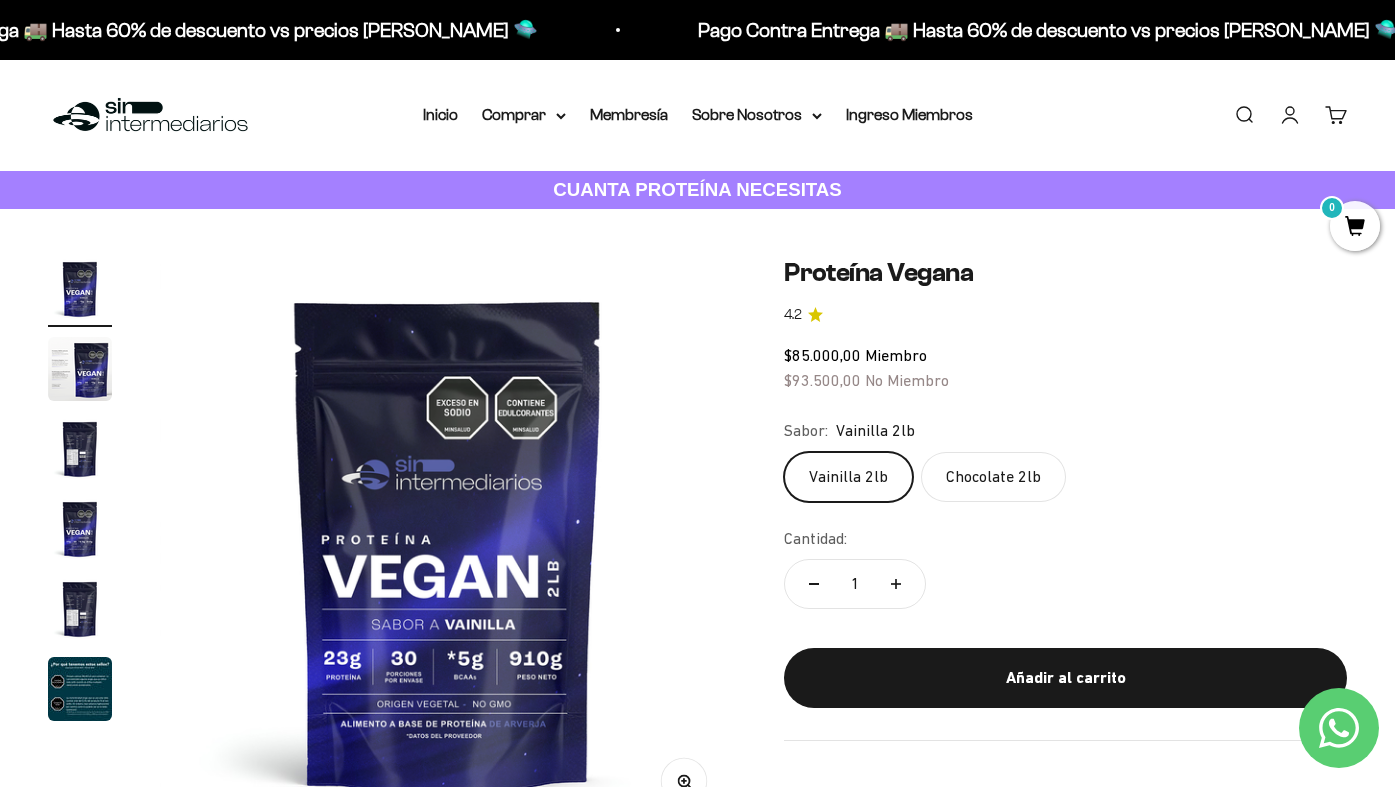 scroll, scrollTop: 0, scrollLeft: 0, axis: both 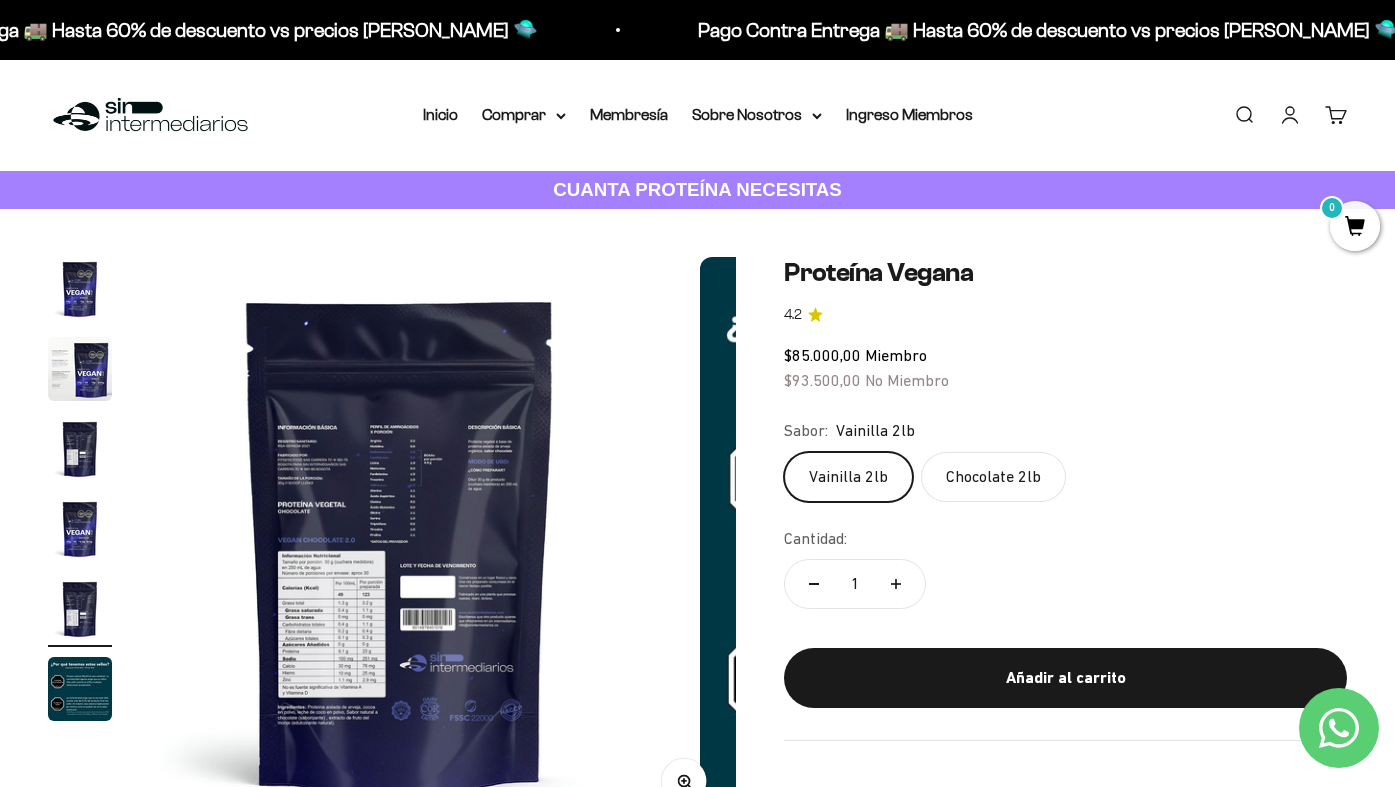 click at bounding box center (400, 545) 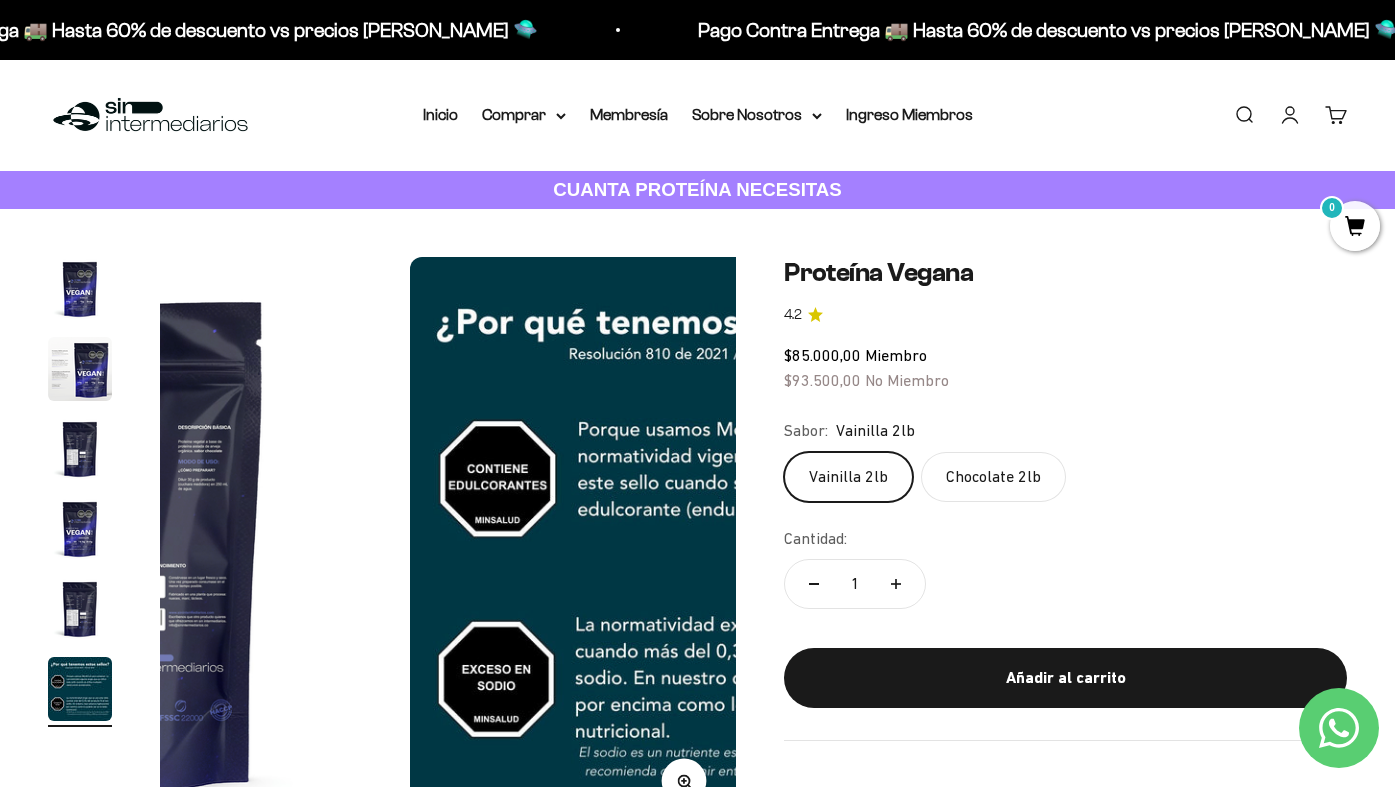 scroll, scrollTop: 0, scrollLeft: 3000, axis: horizontal 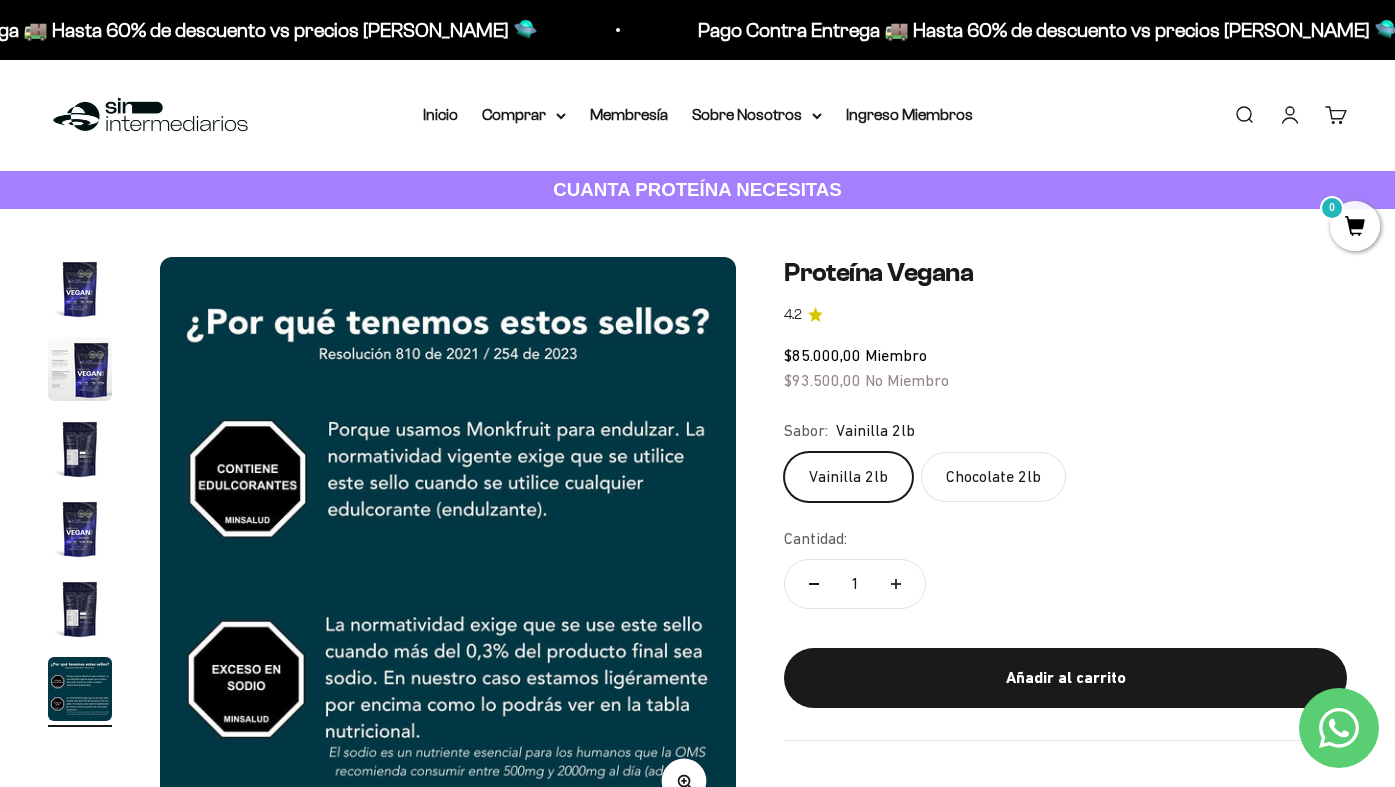 click at bounding box center [80, 609] 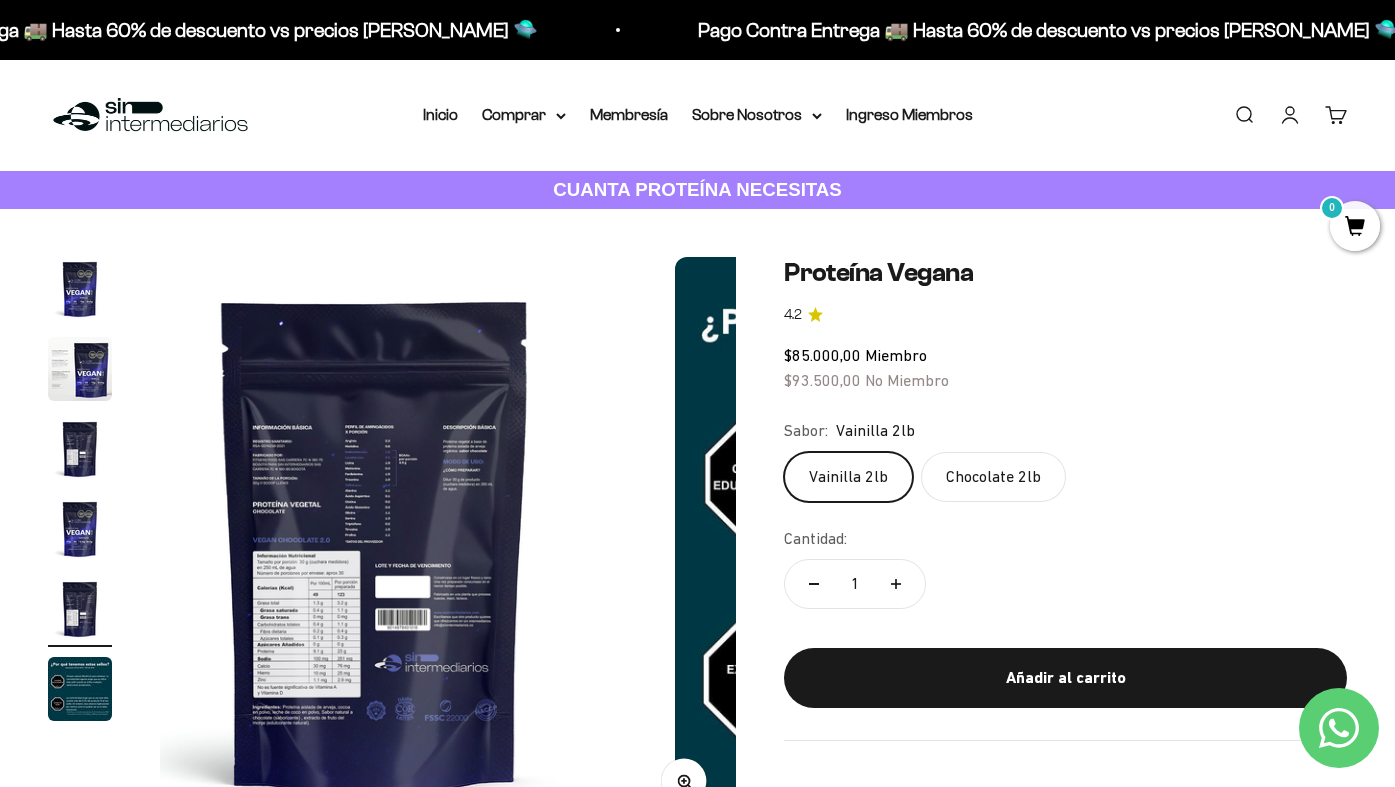 scroll, scrollTop: 0, scrollLeft: 2400, axis: horizontal 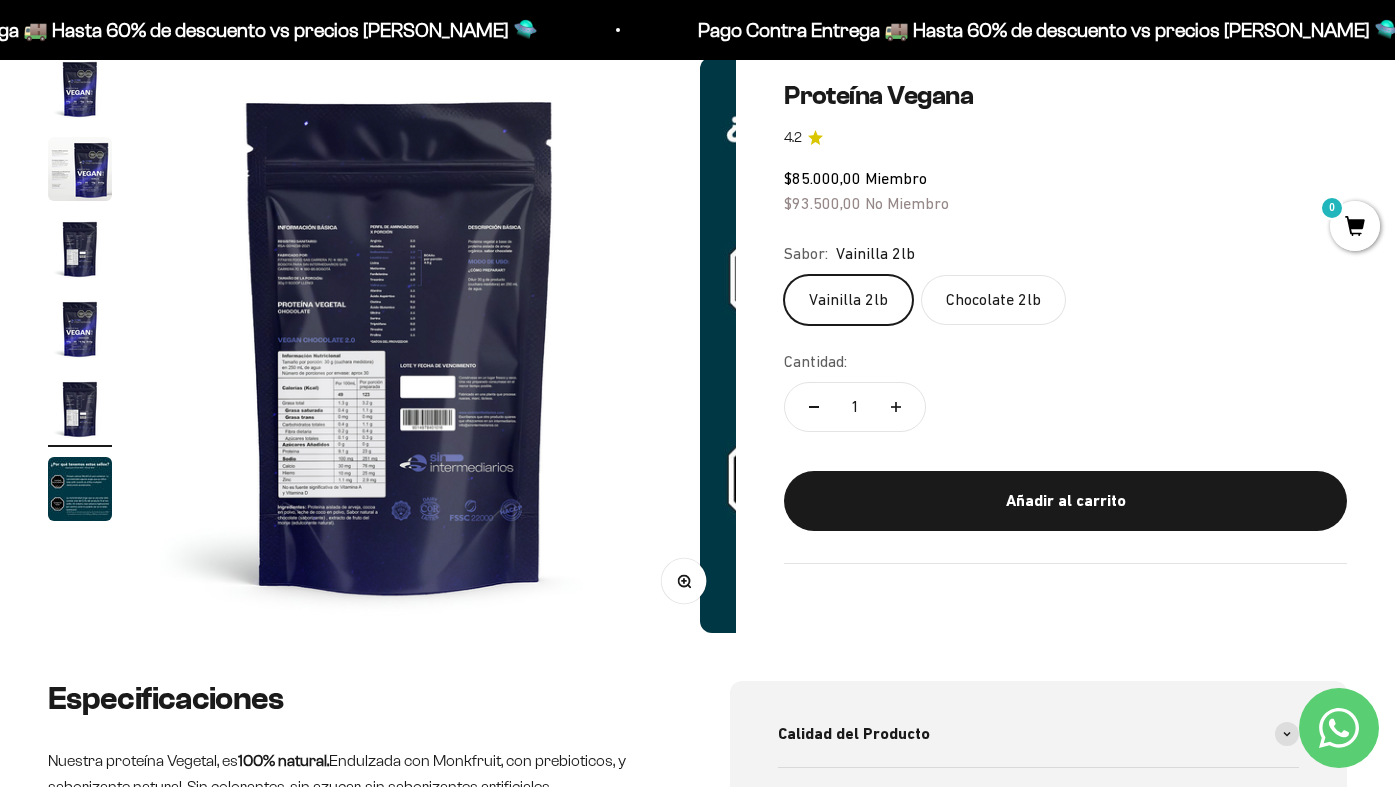 click on "Zoom" at bounding box center (684, 581) 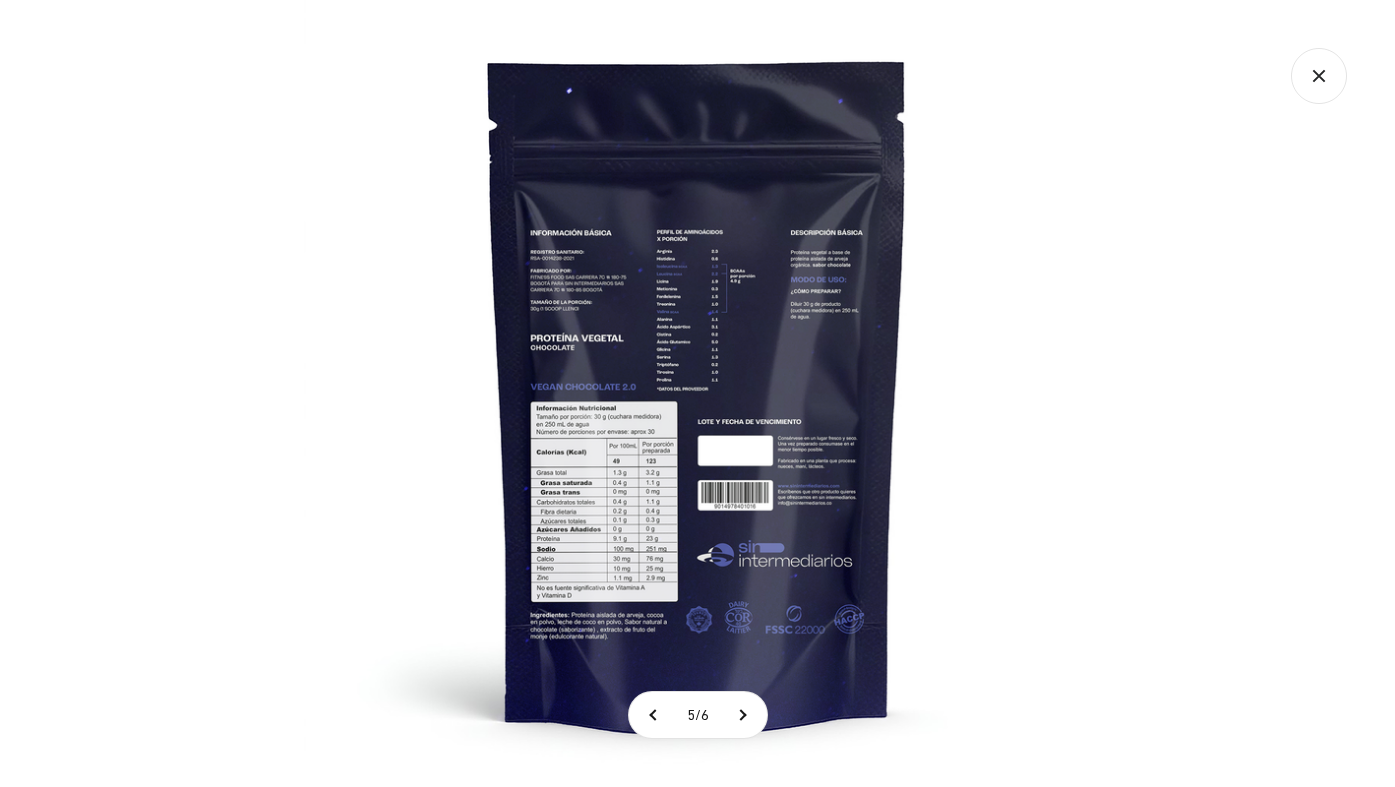 click at bounding box center (697, 393) 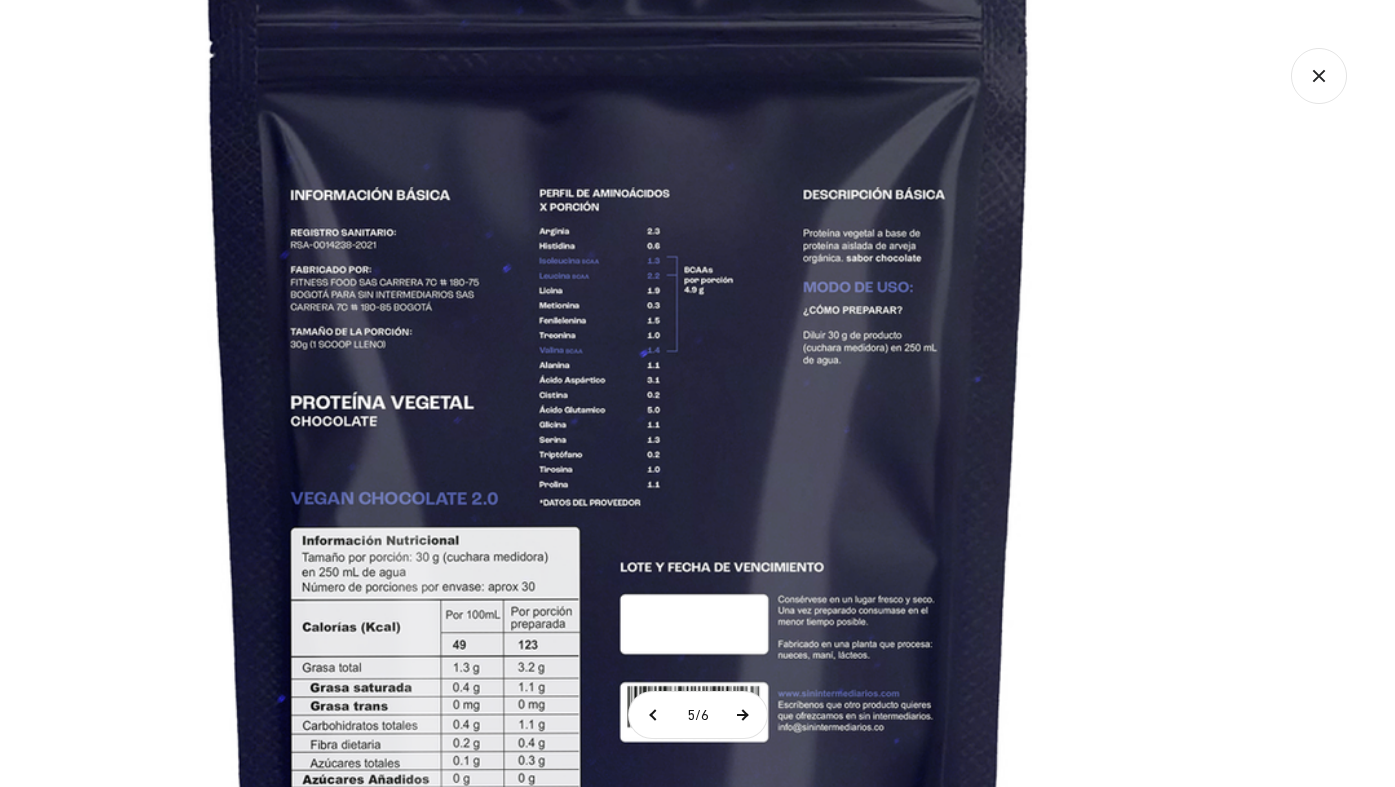 click at bounding box center (742, 715) 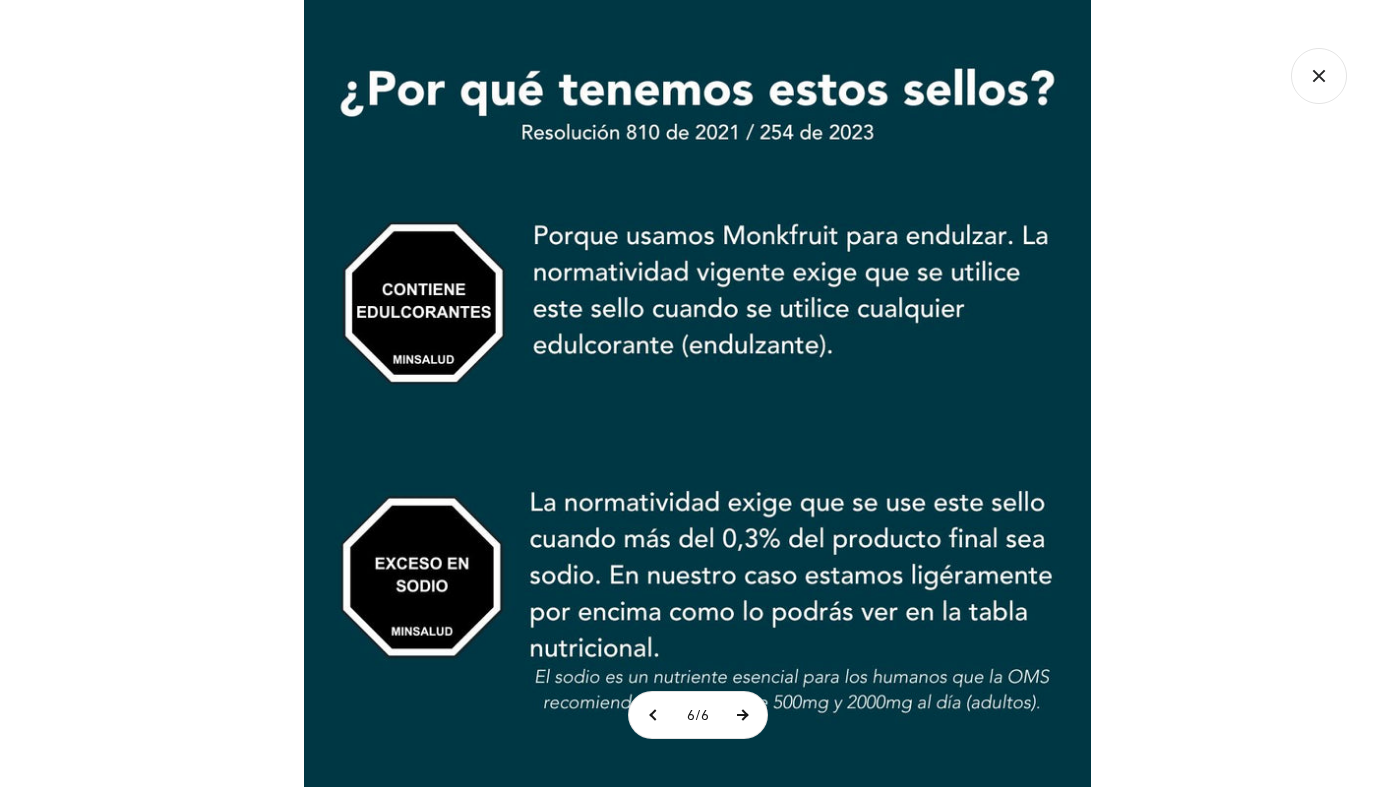 click at bounding box center [742, 715] 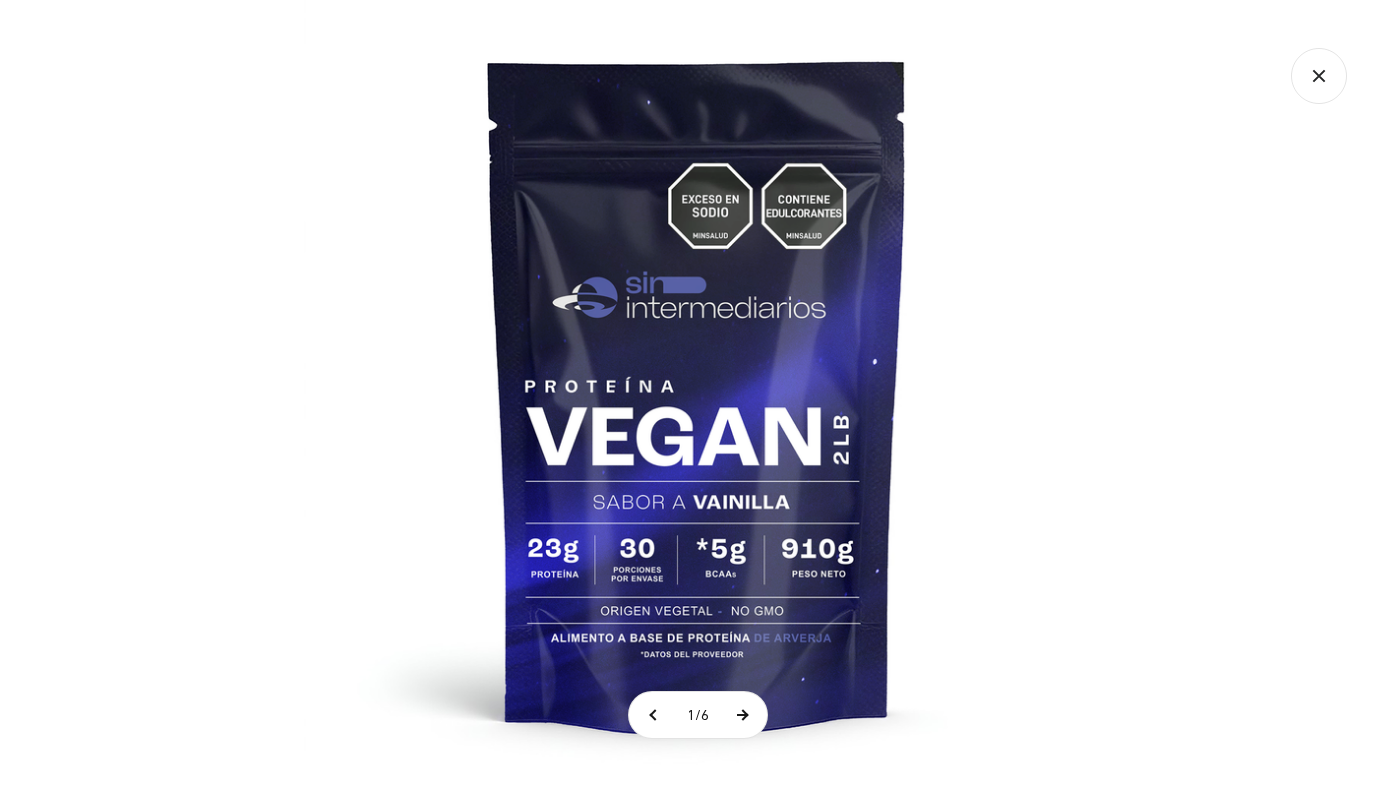 click at bounding box center (742, 715) 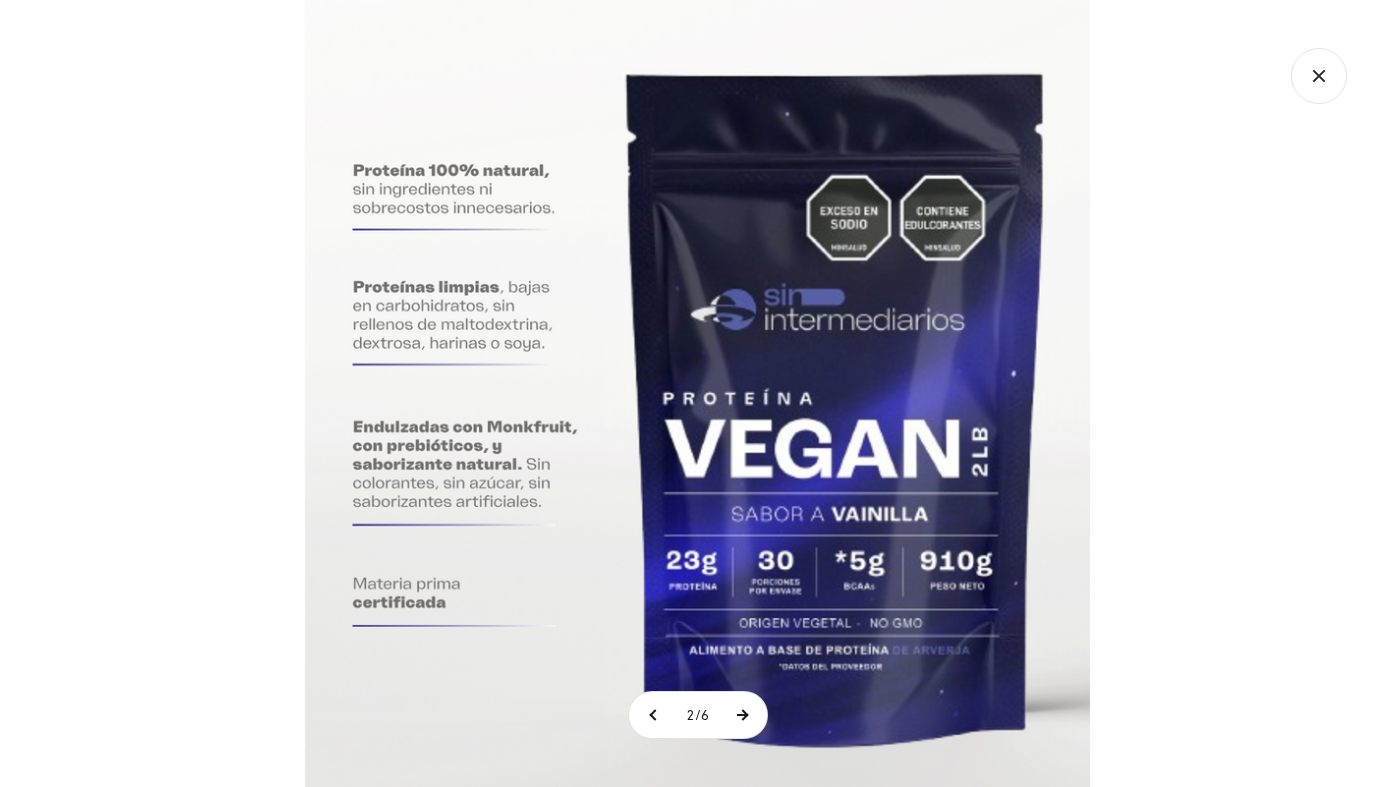click at bounding box center (742, 715) 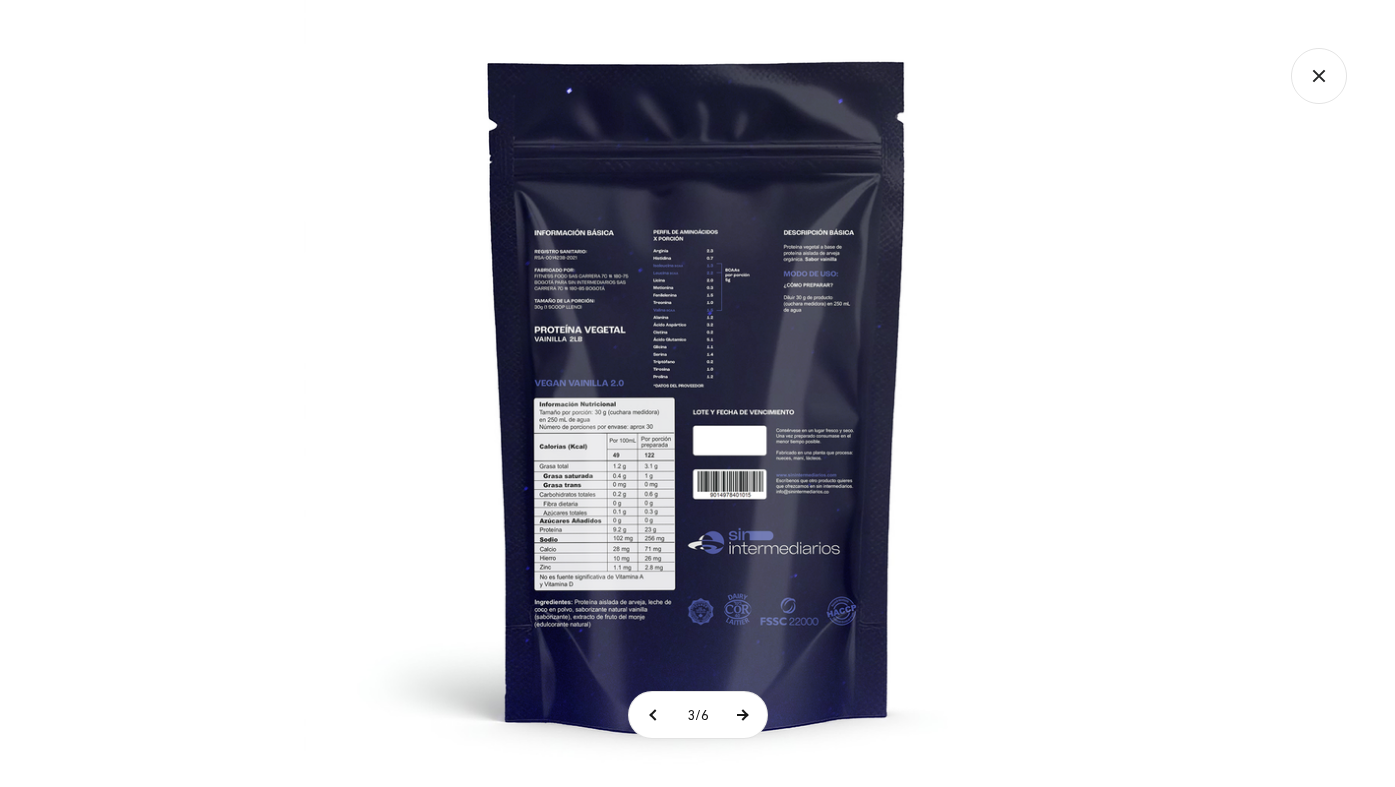 click at bounding box center (742, 715) 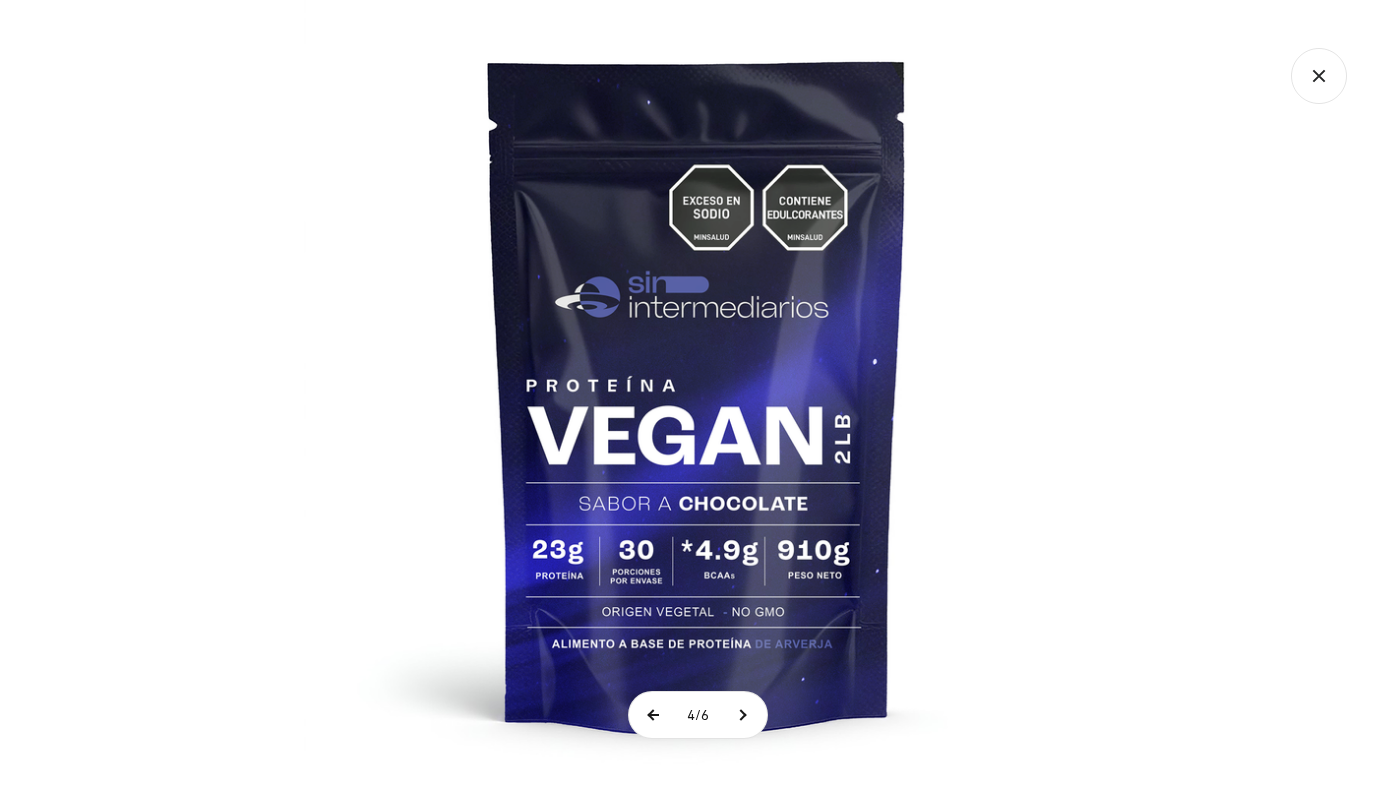 click at bounding box center (654, 715) 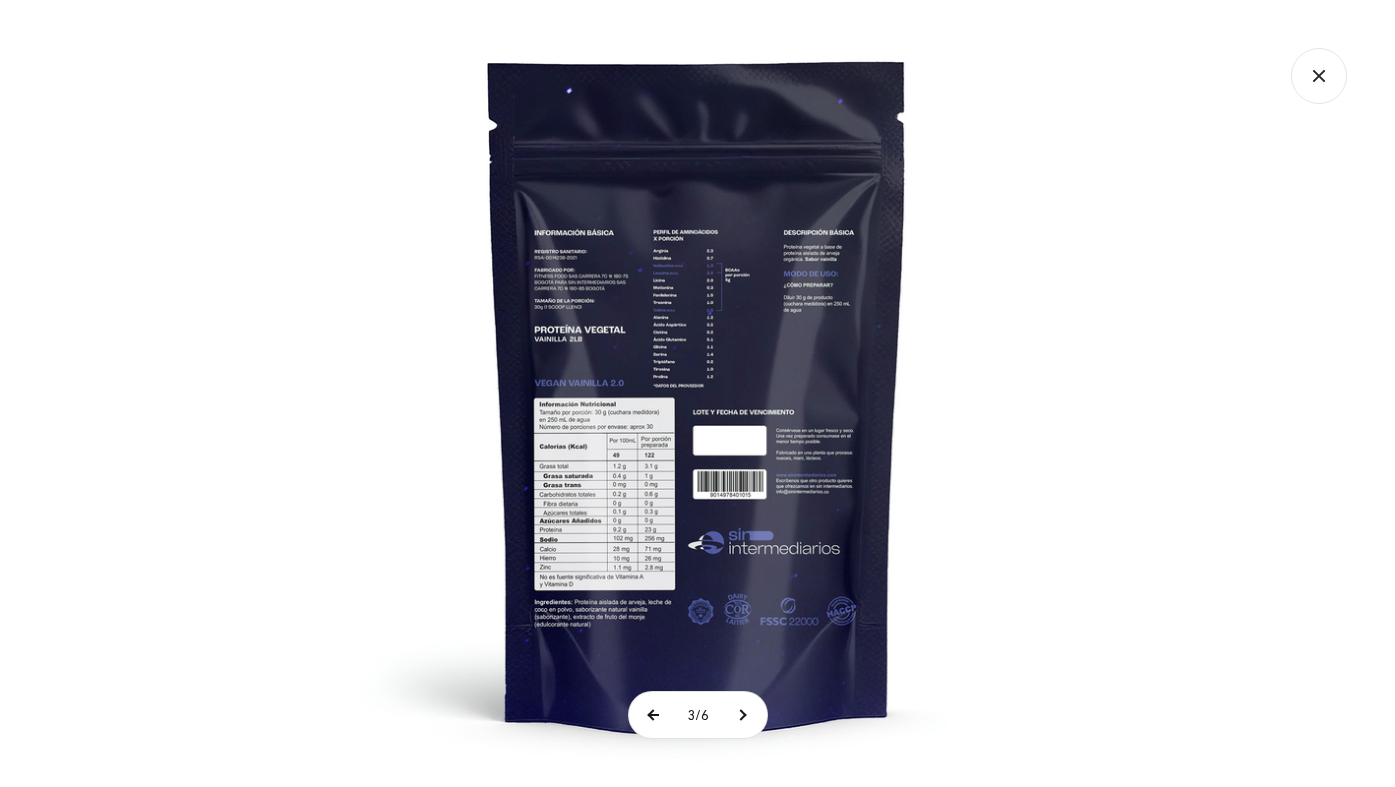 click at bounding box center [654, 715] 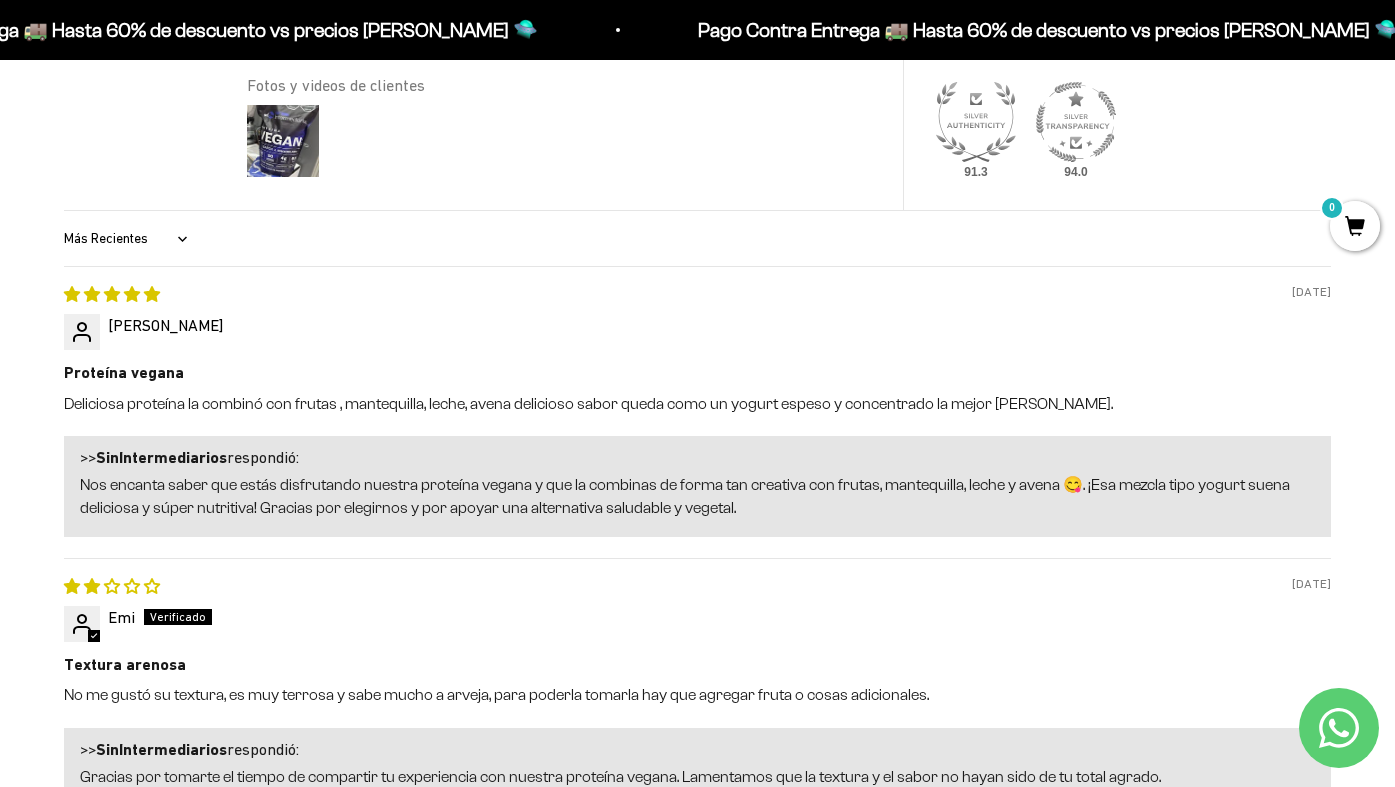 scroll, scrollTop: 1400, scrollLeft: 0, axis: vertical 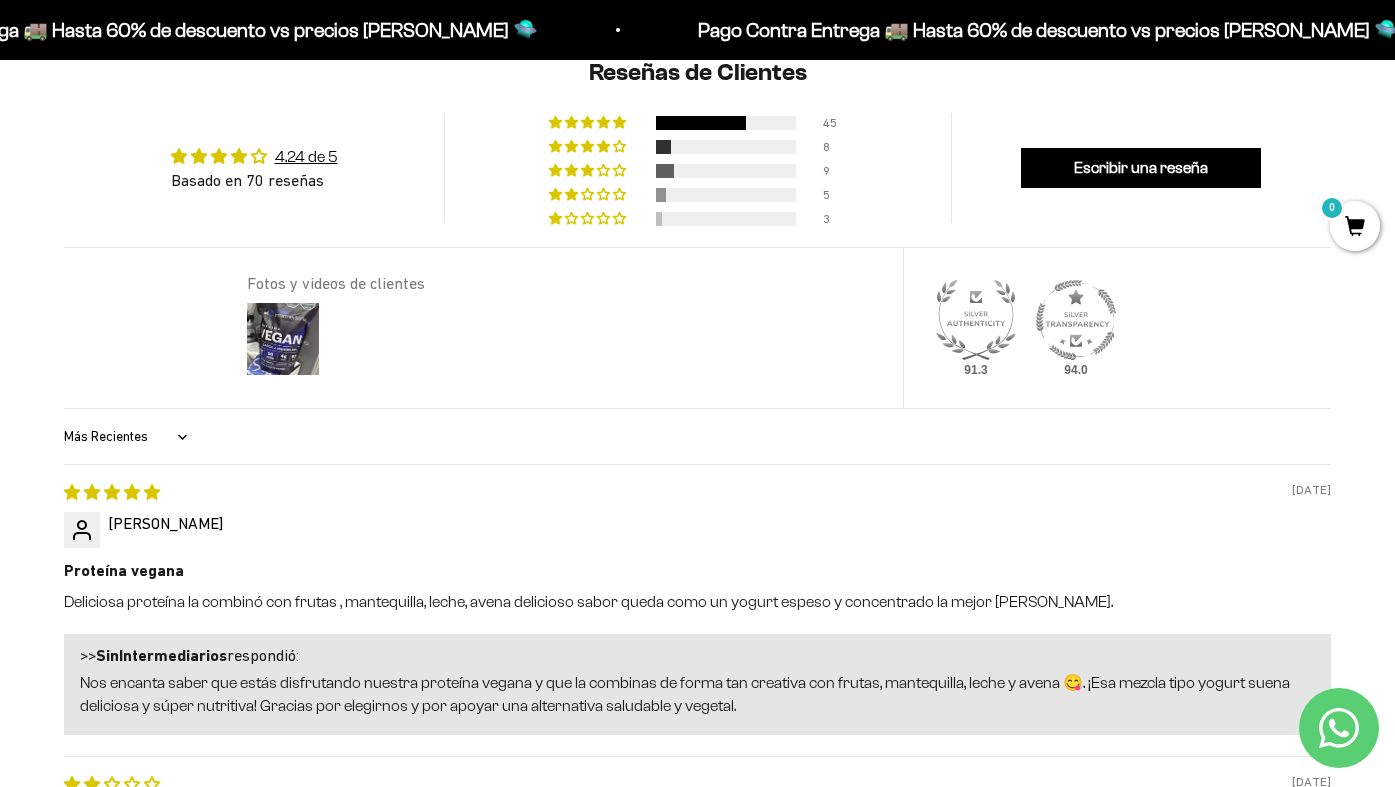 type 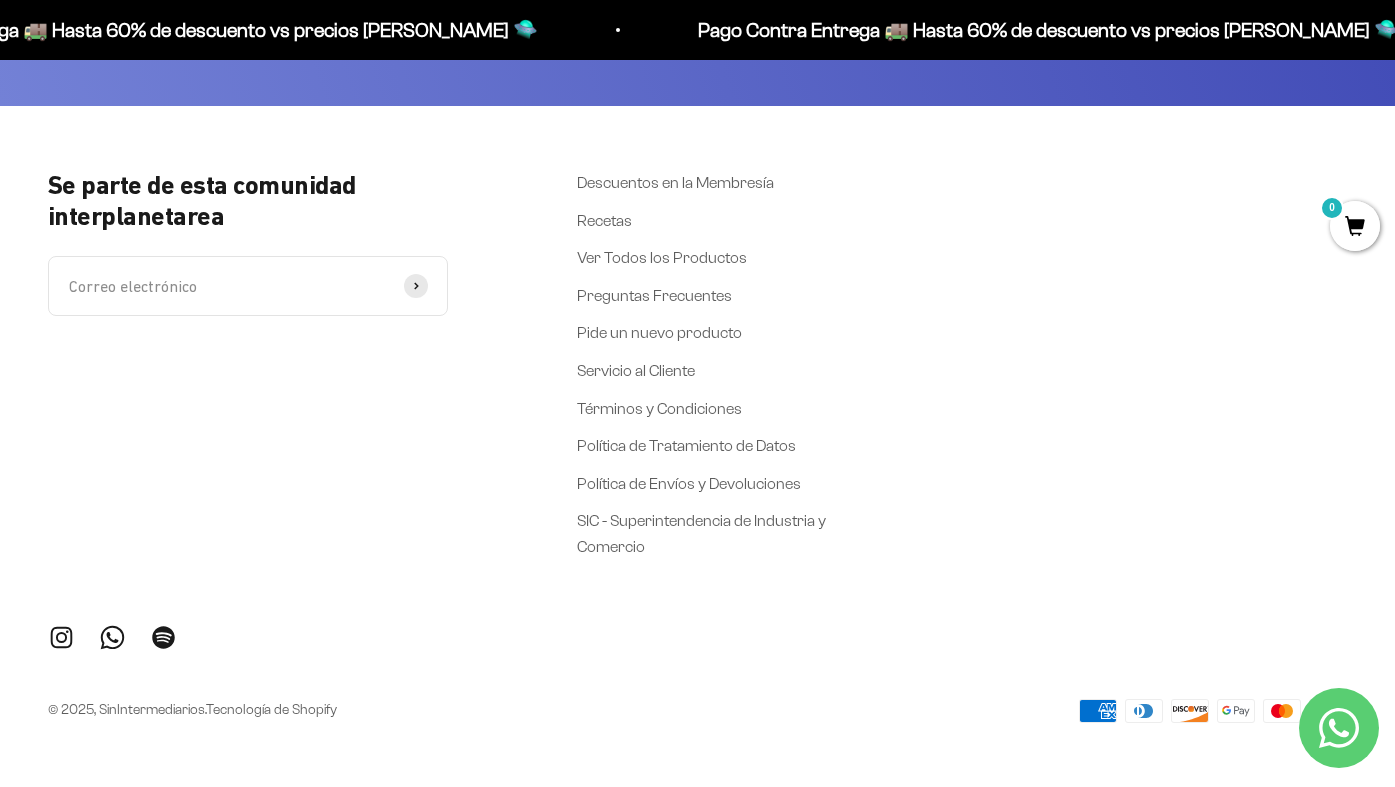 scroll, scrollTop: 5809, scrollLeft: 0, axis: vertical 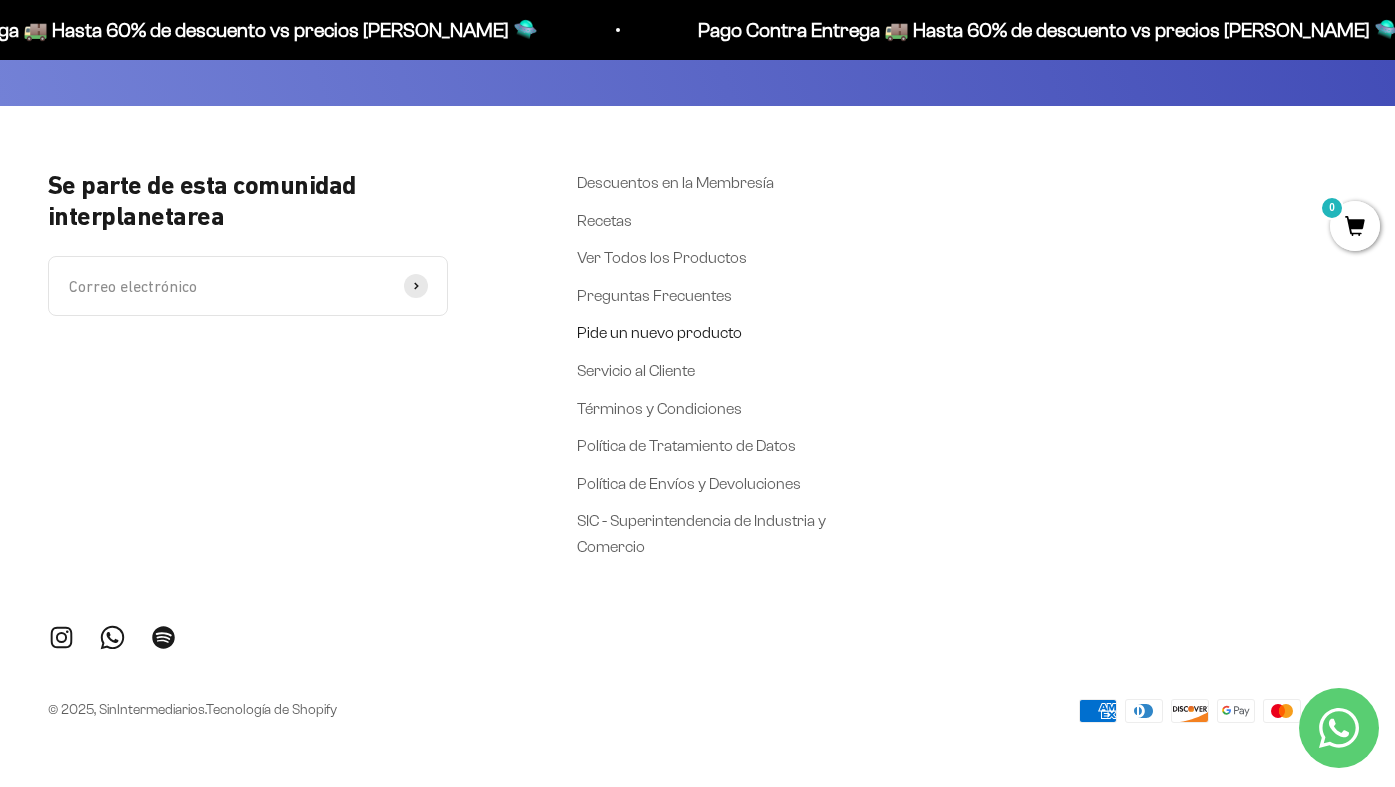 click on "Pide un nuevo producto" at bounding box center [659, 333] 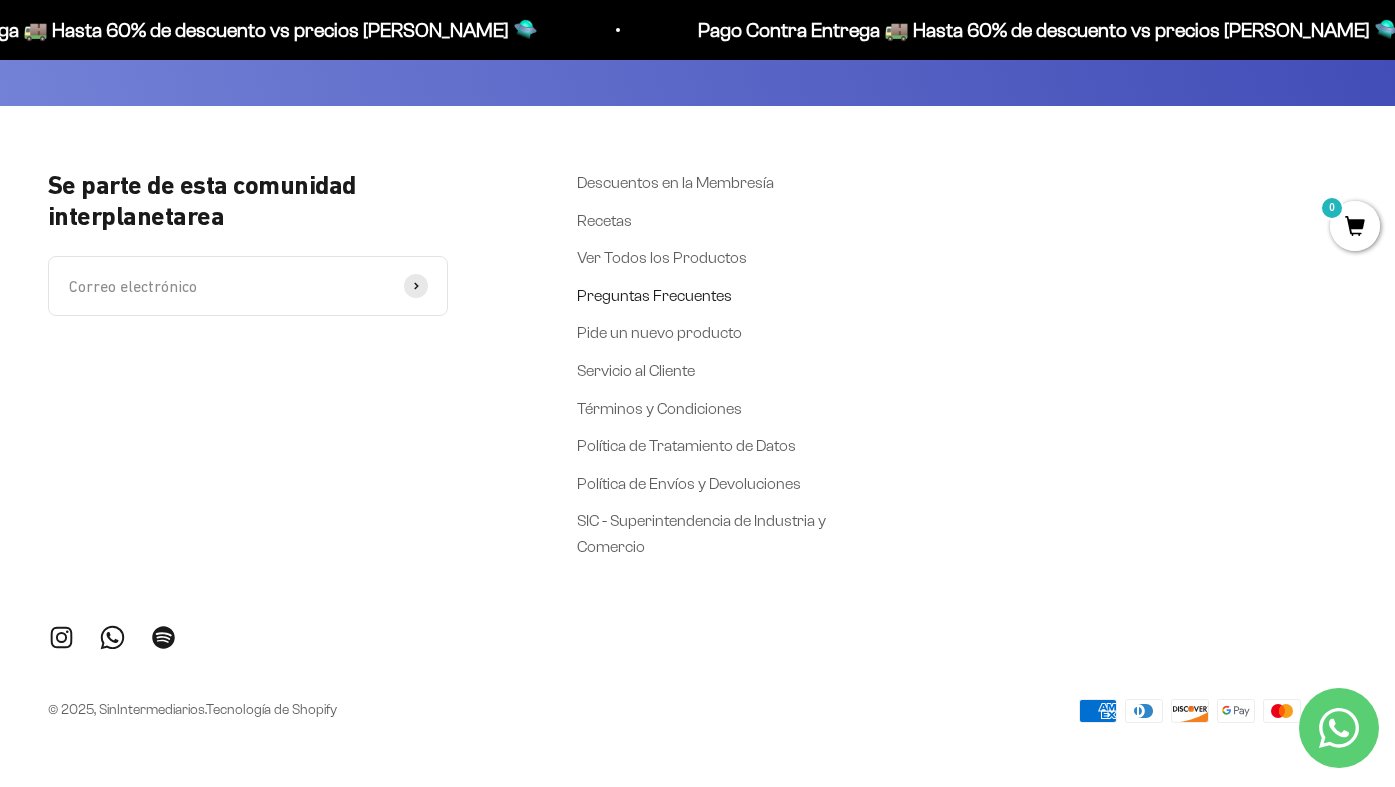 click on "Preguntas Frecuentes" at bounding box center [654, 296] 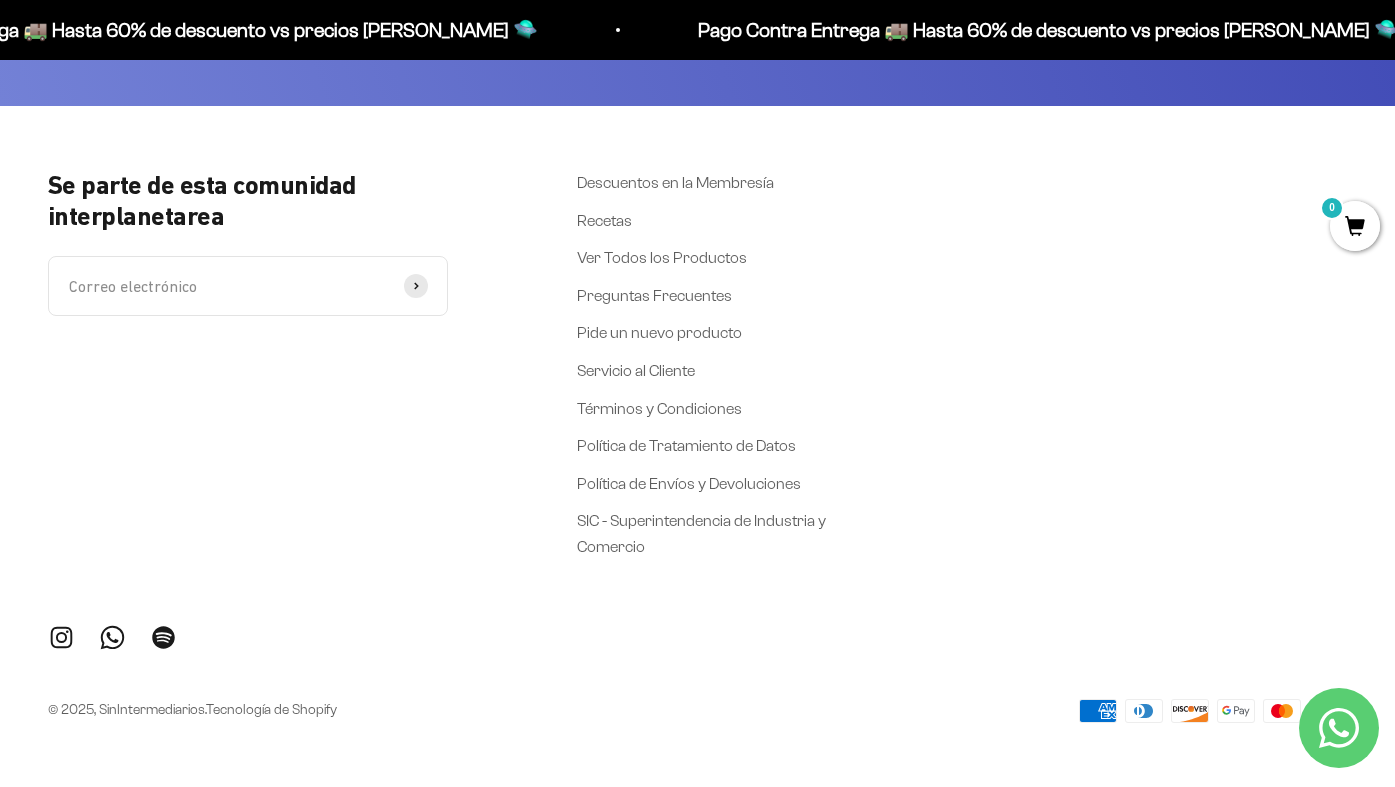 drag, startPoint x: 1346, startPoint y: 280, endPoint x: 1551, endPoint y: 258, distance: 206.17711 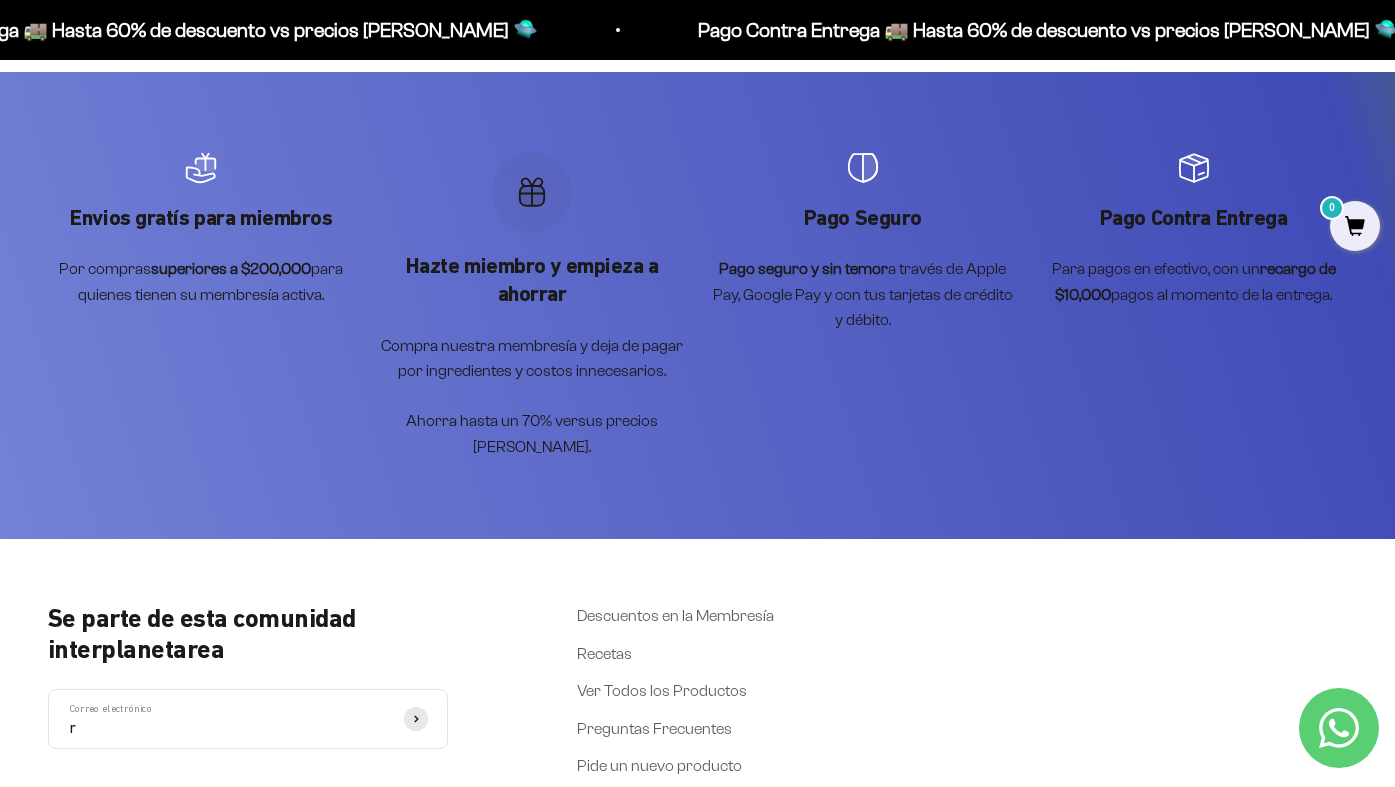 scroll, scrollTop: 5341, scrollLeft: 0, axis: vertical 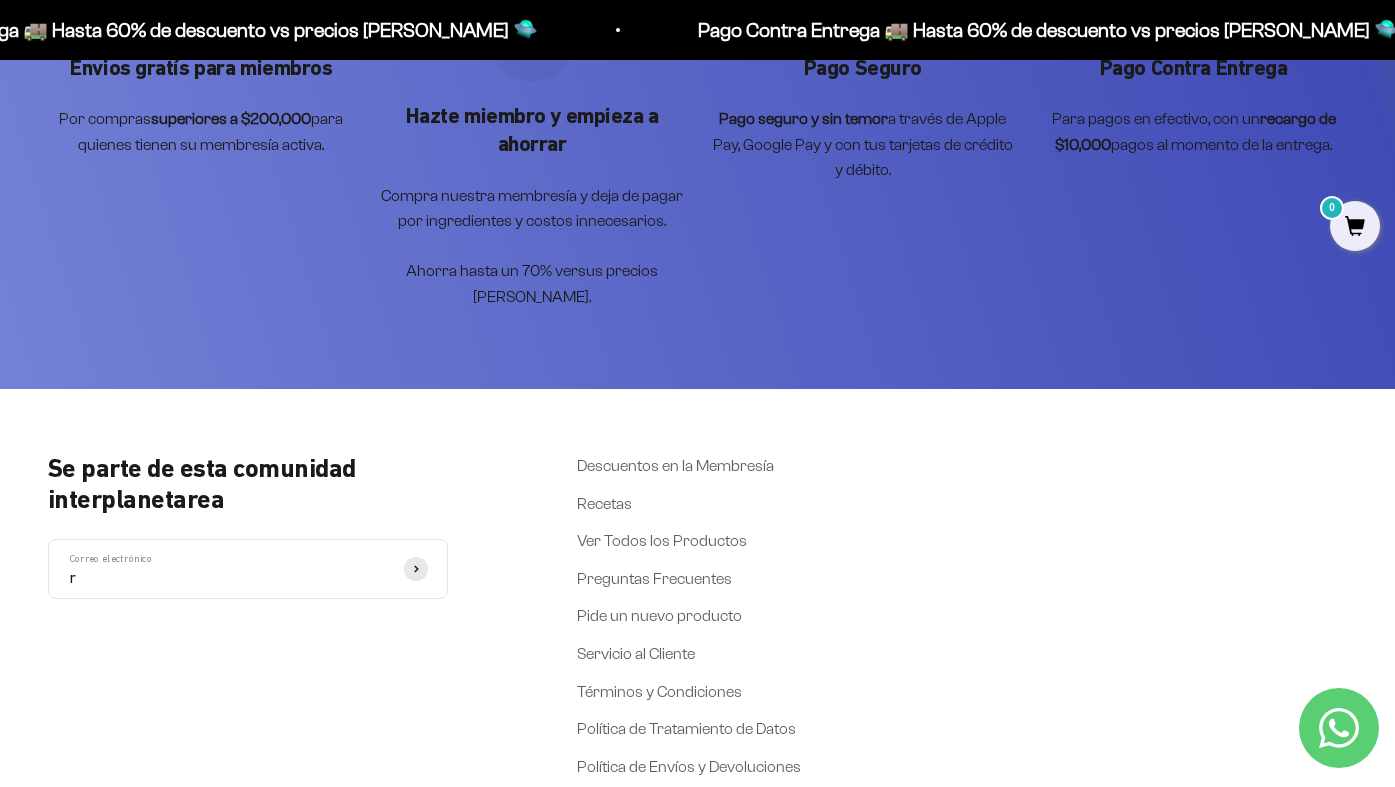 type on "r" 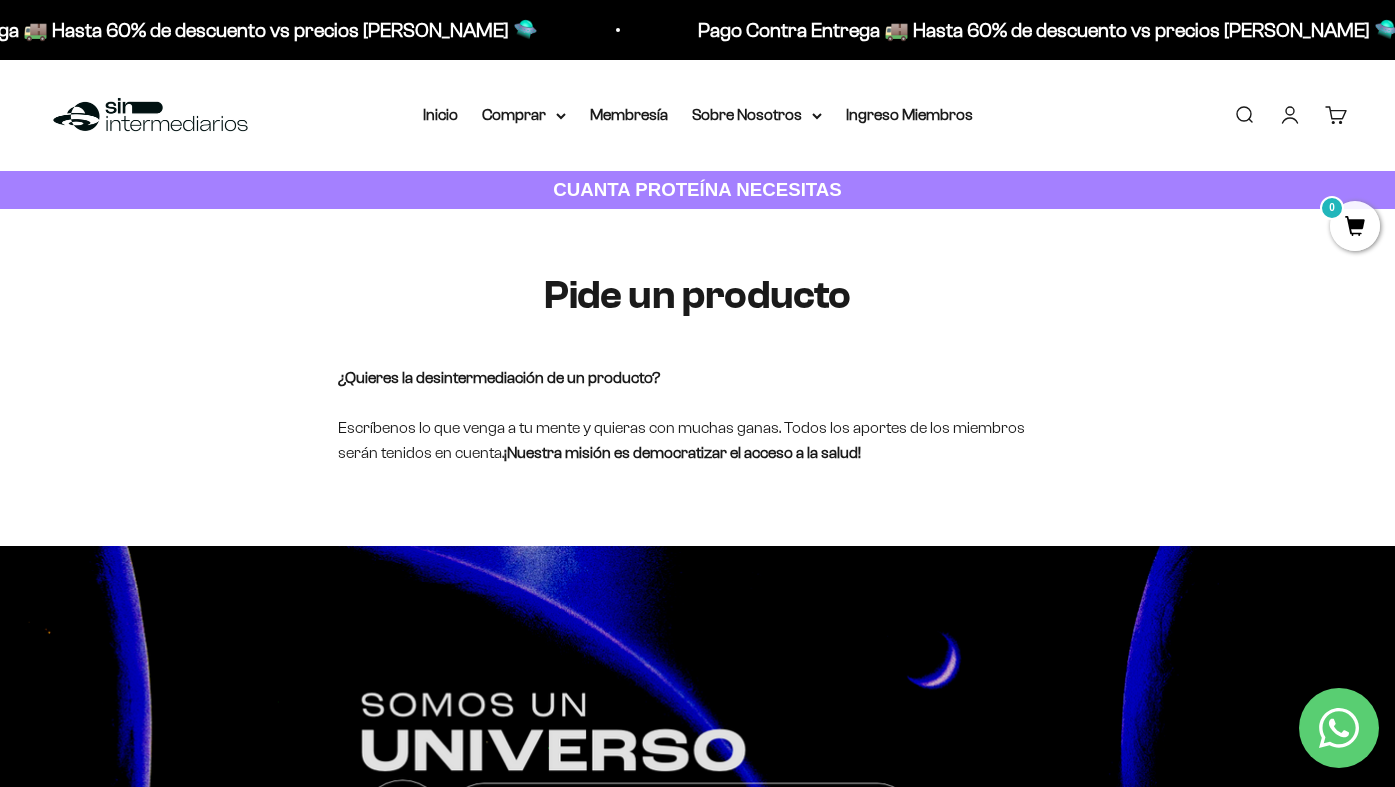 scroll, scrollTop: 0, scrollLeft: 0, axis: both 